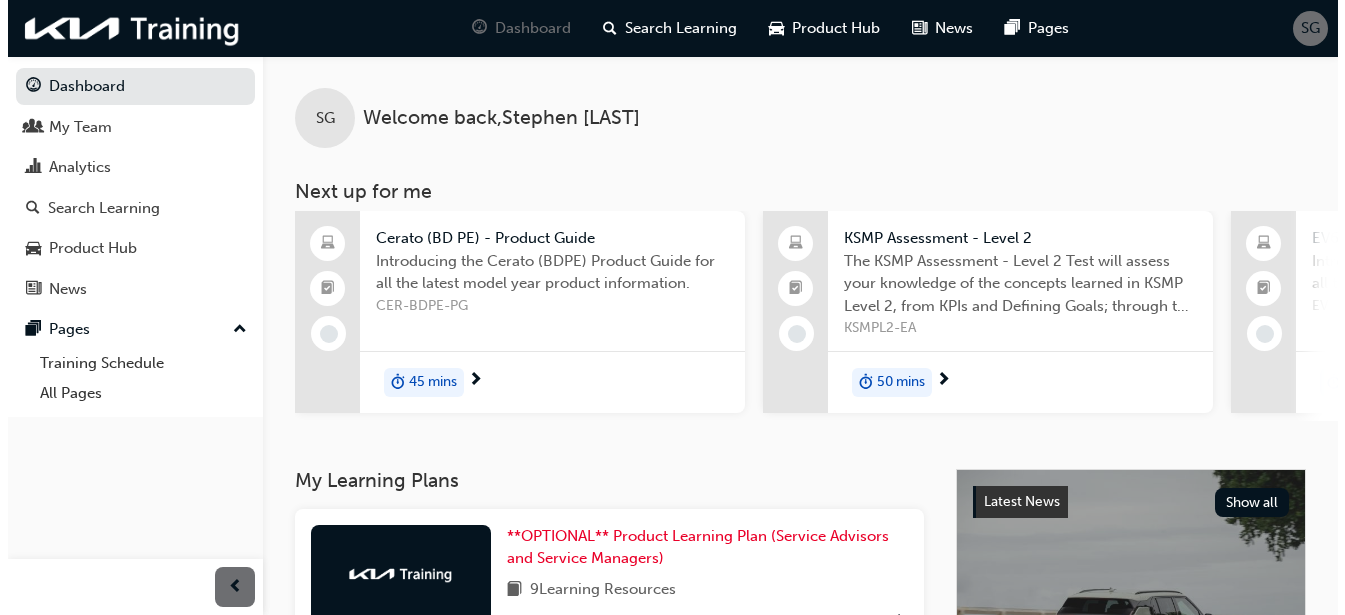 scroll, scrollTop: 0, scrollLeft: 0, axis: both 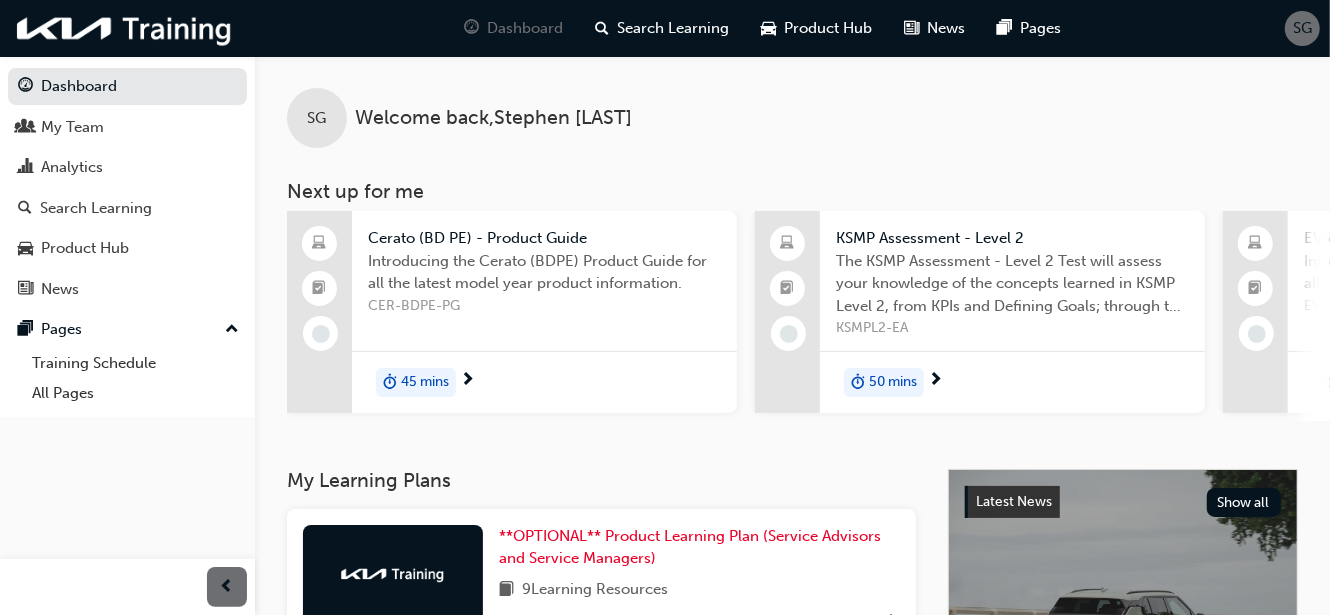click on "50 mins" at bounding box center (893, 382) 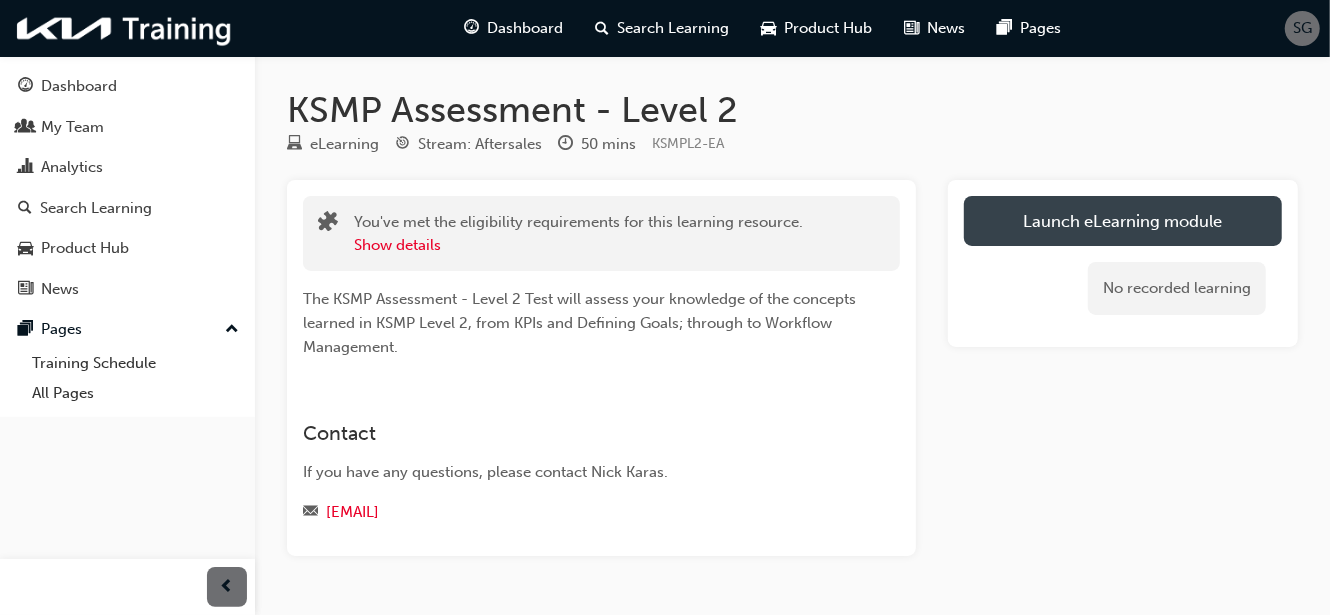 click on "Launch eLearning module" at bounding box center (1123, 221) 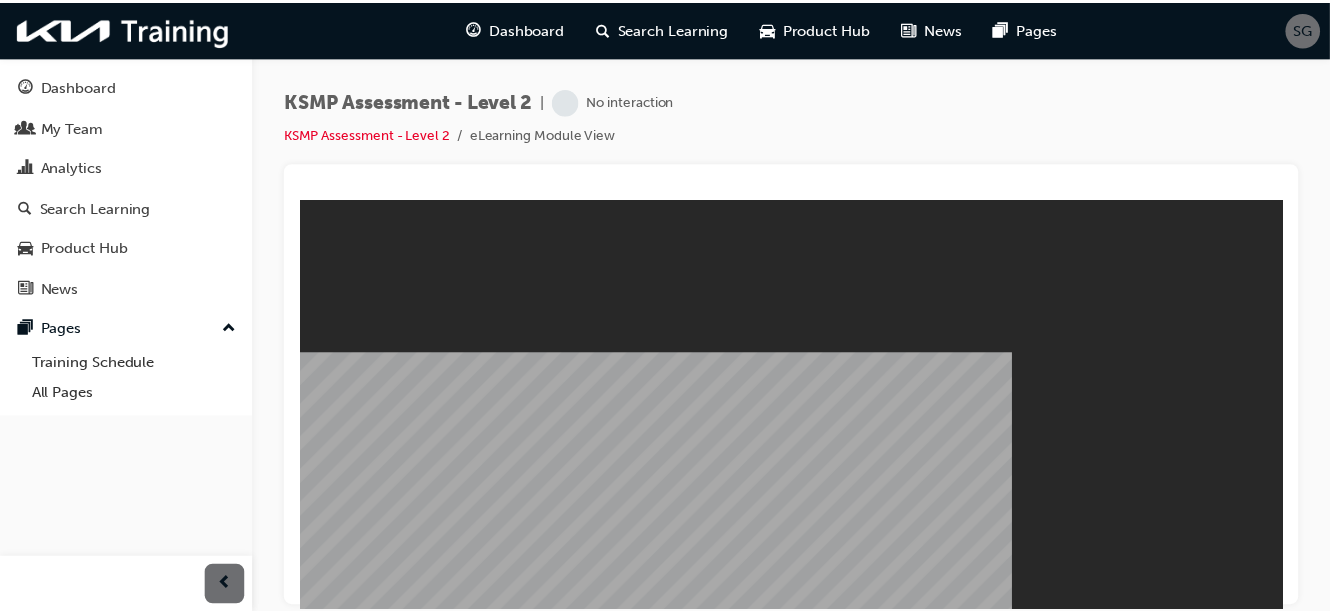 scroll, scrollTop: 0, scrollLeft: 0, axis: both 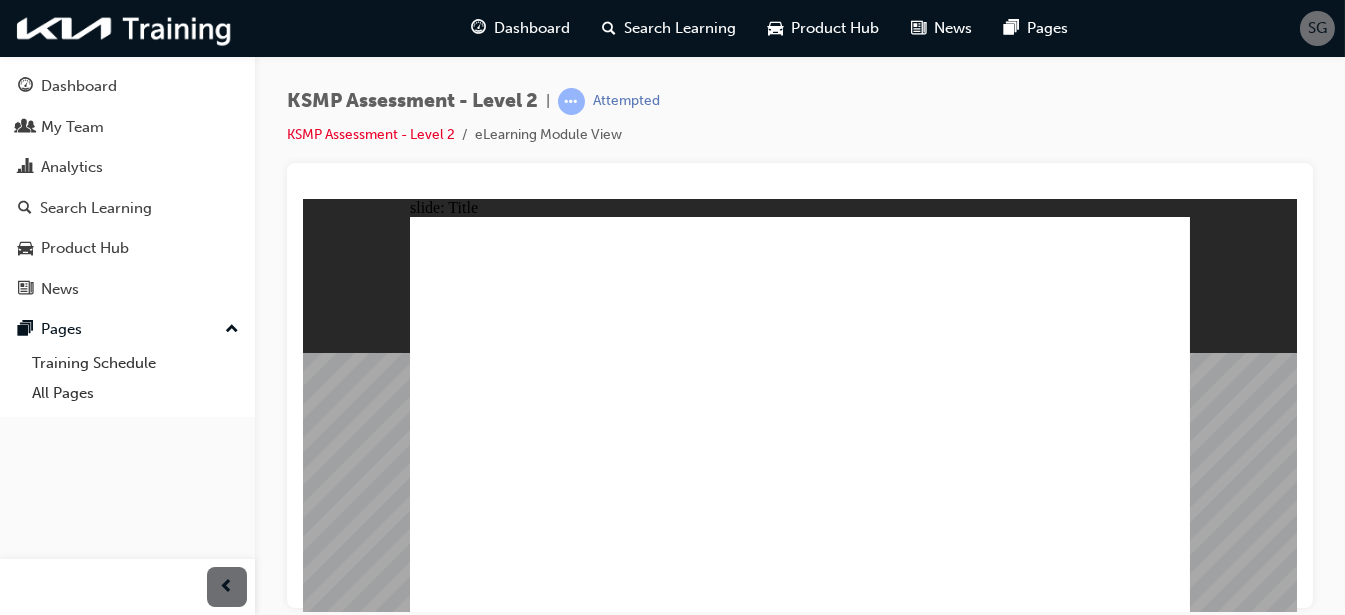 click 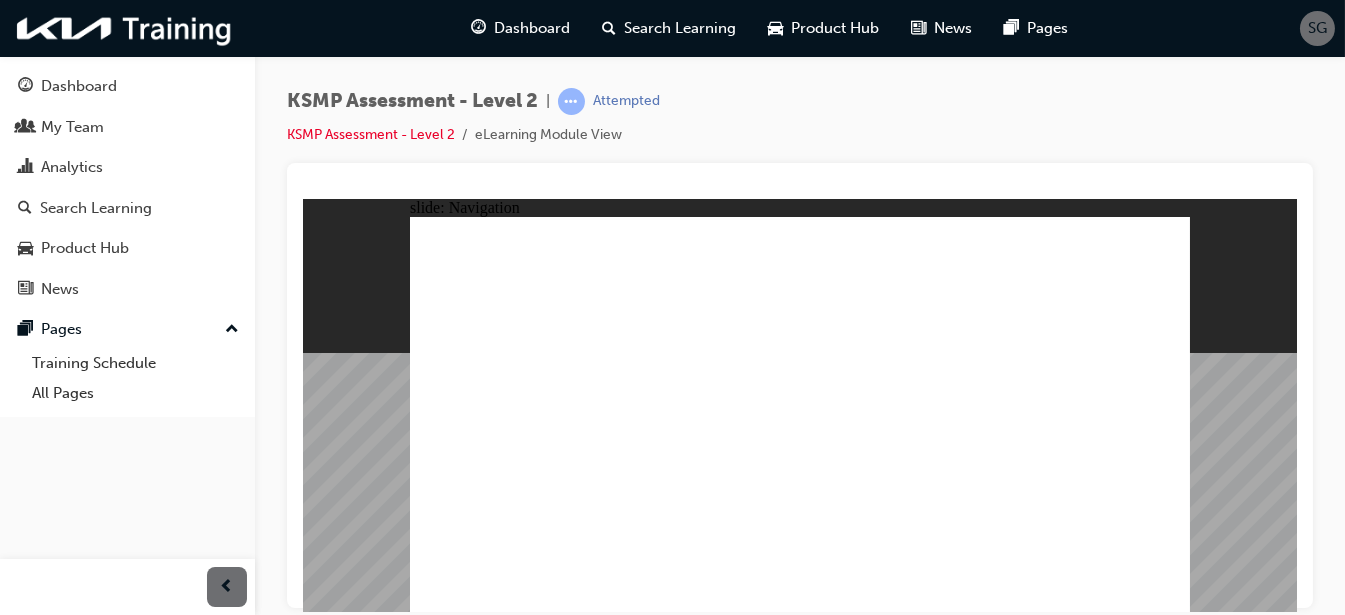 click 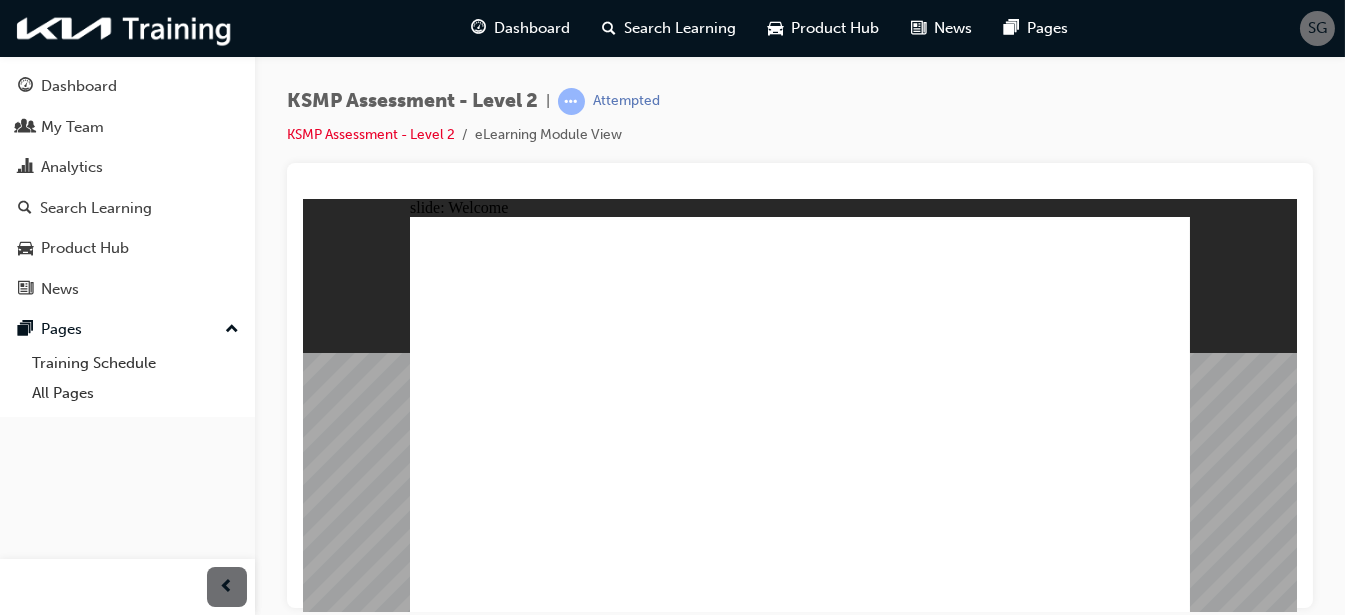 click 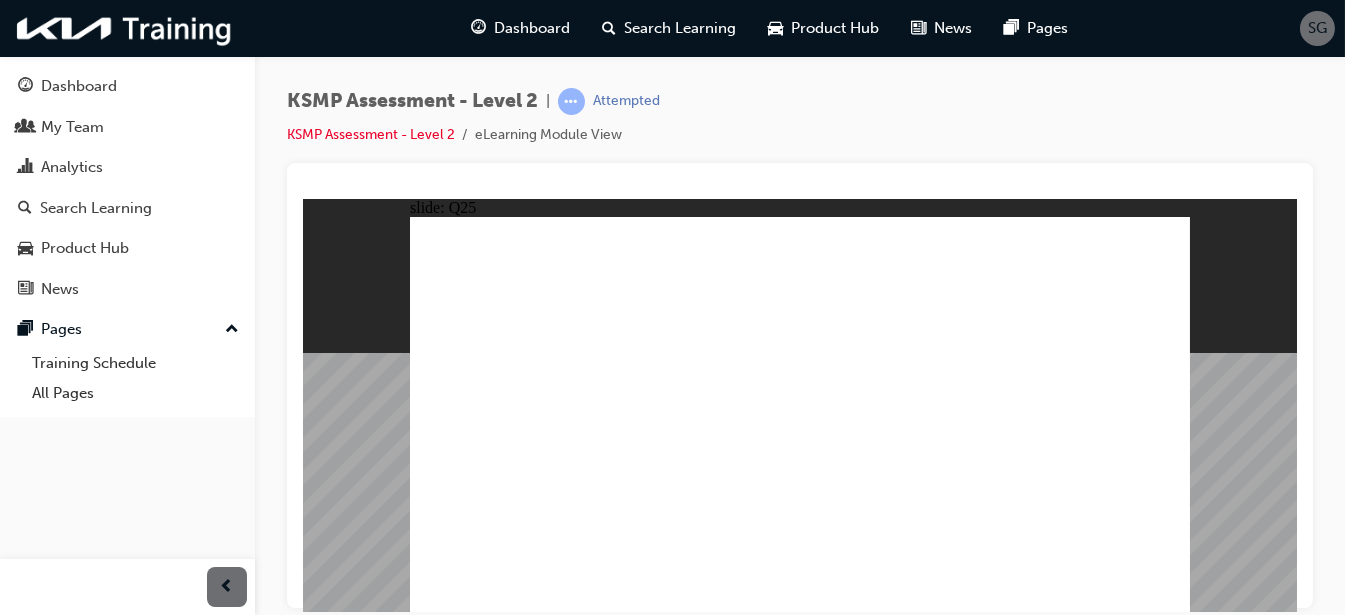 click 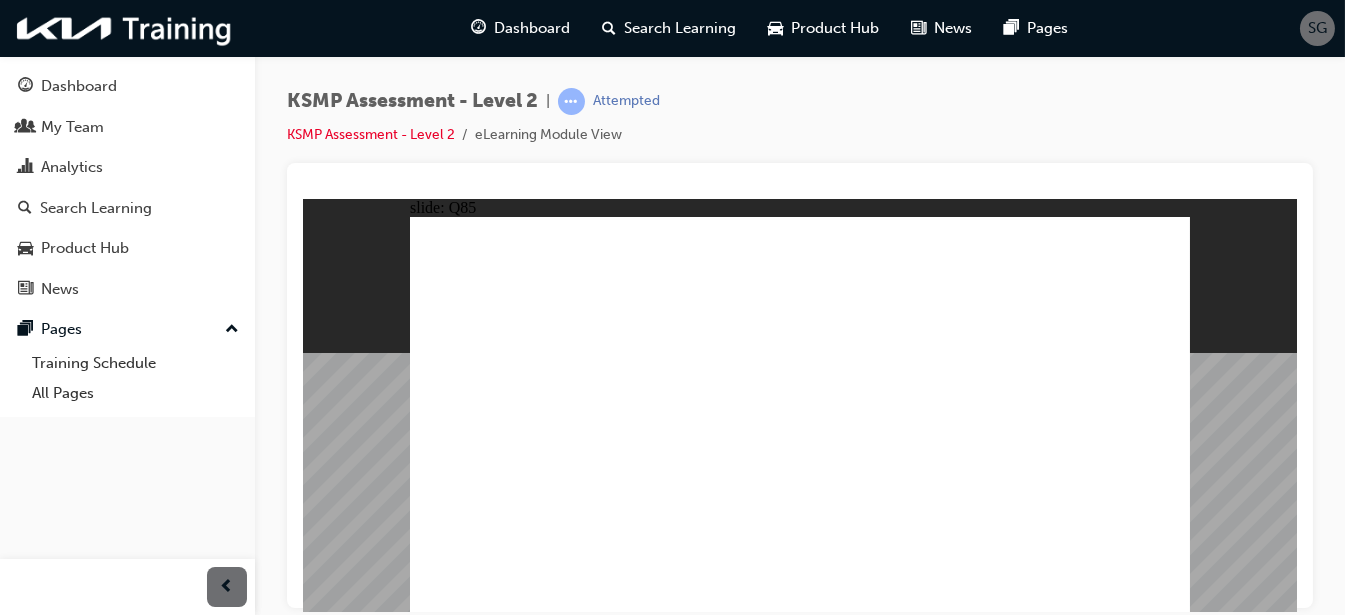 click 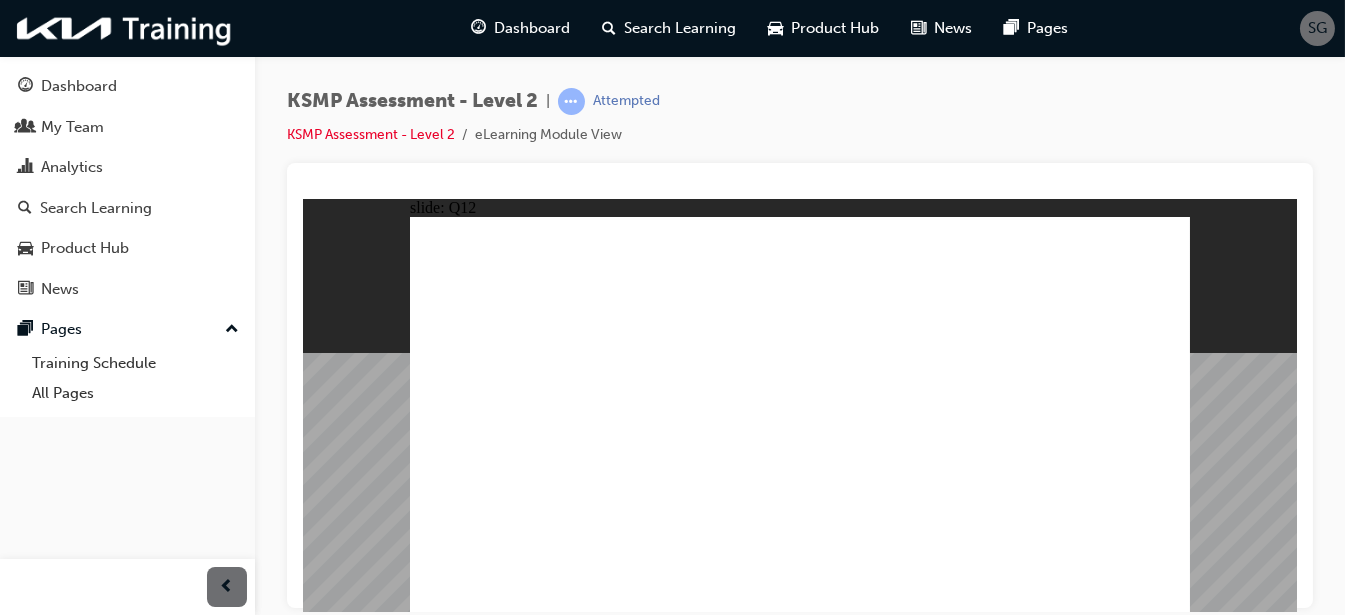 click 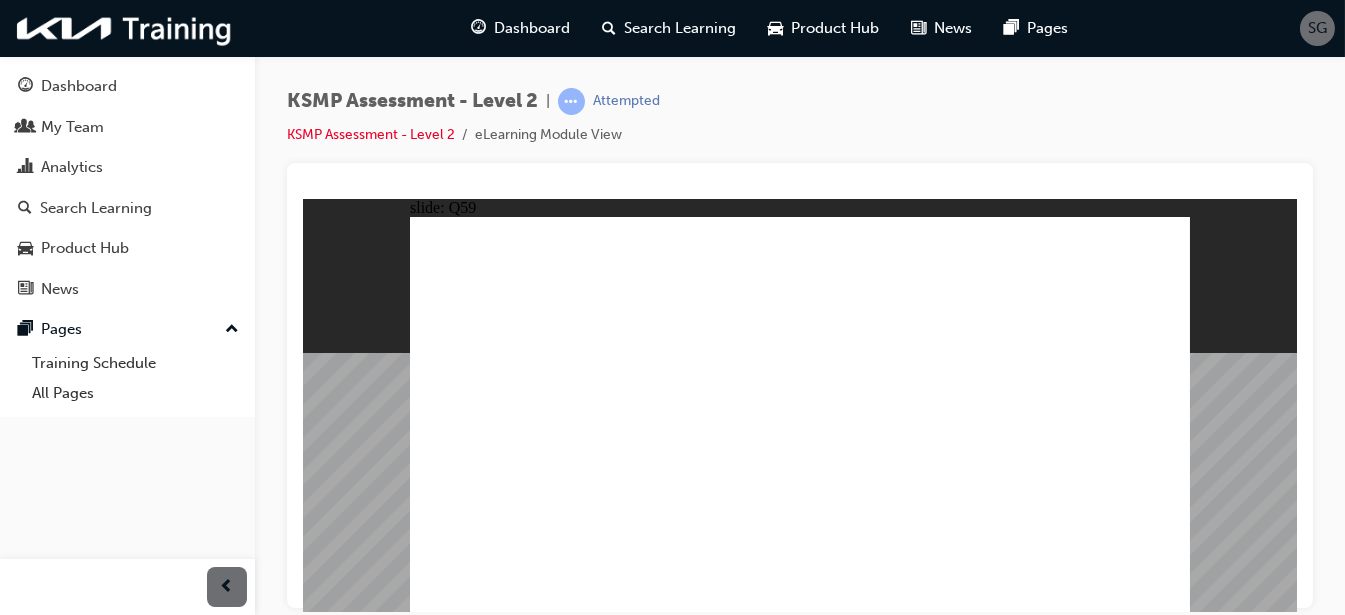 click 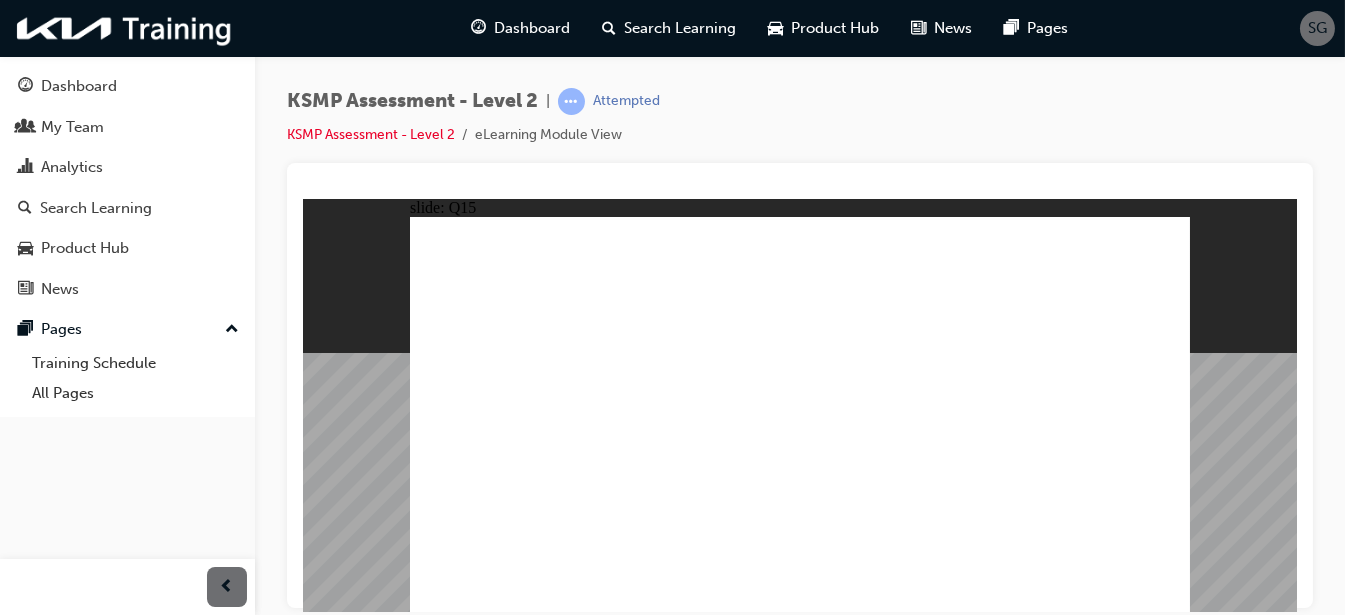 click 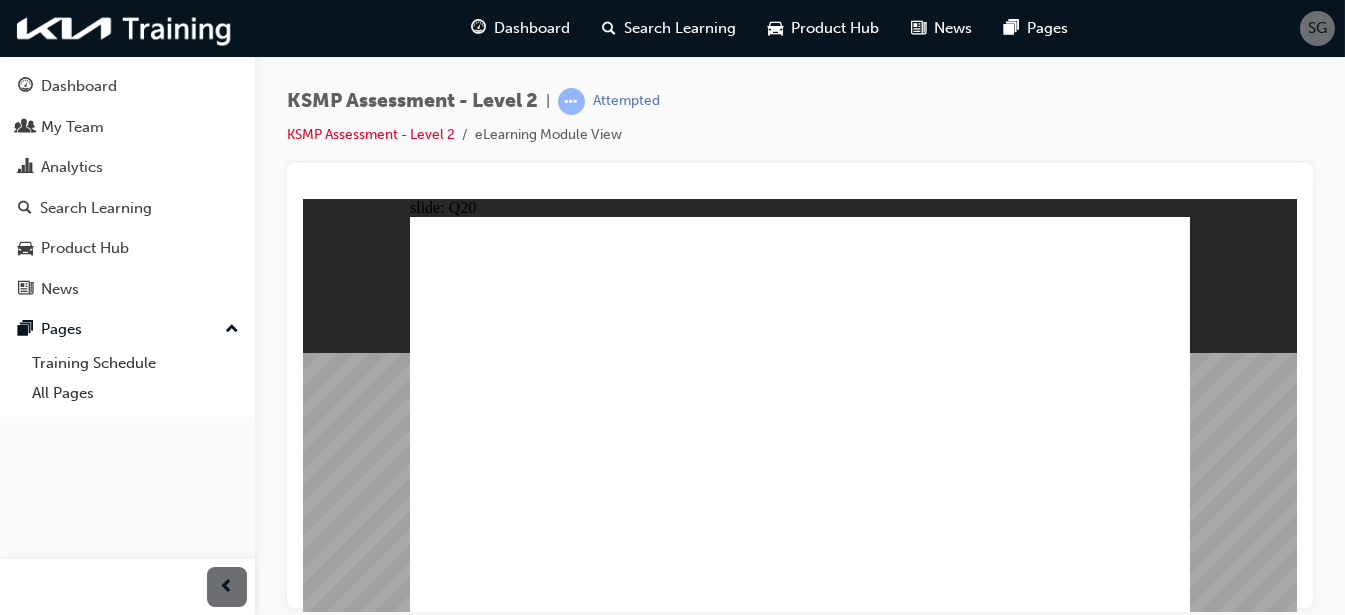 click 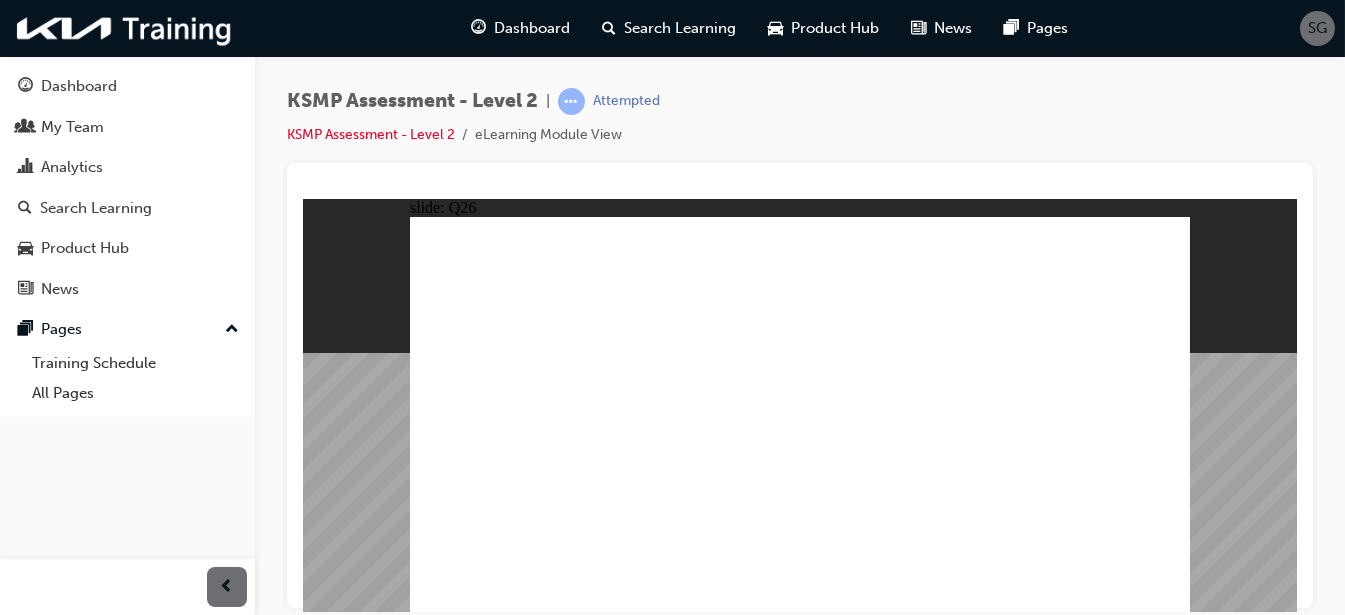 click 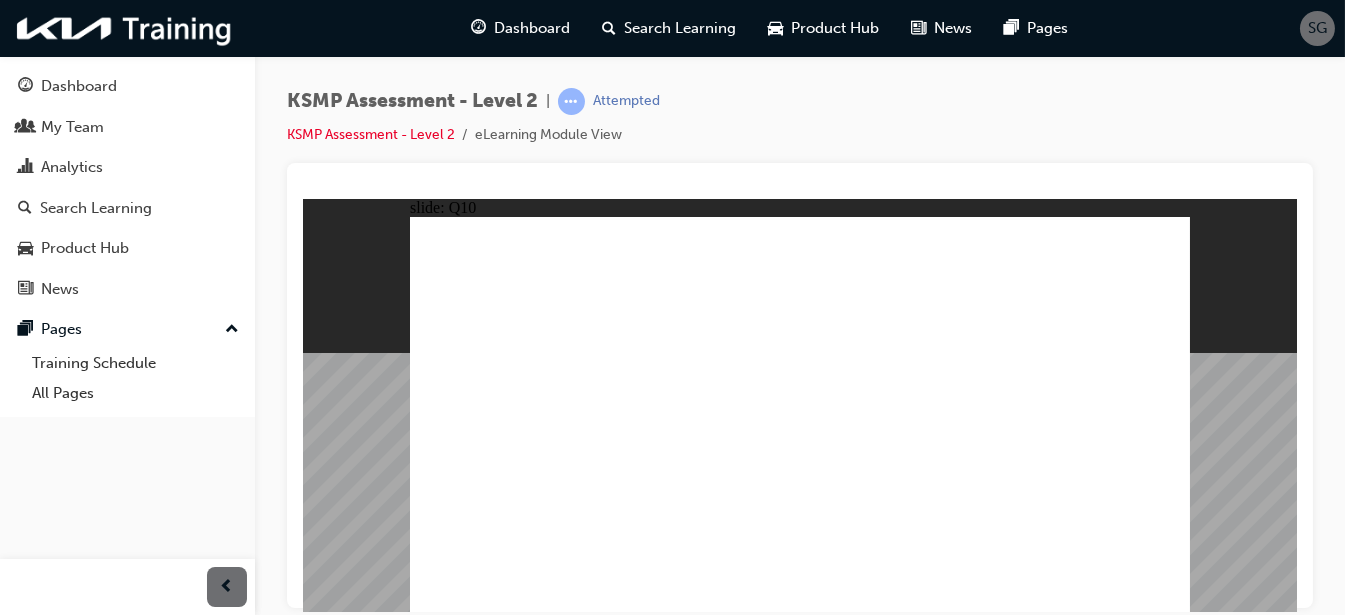click 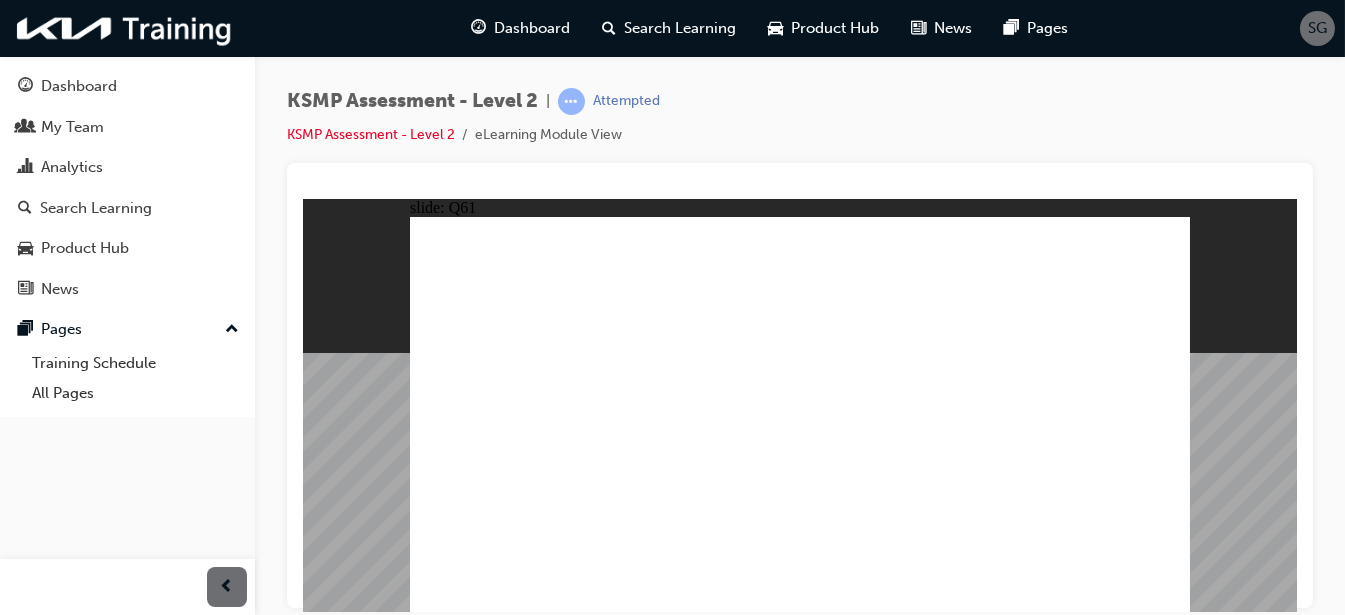 click 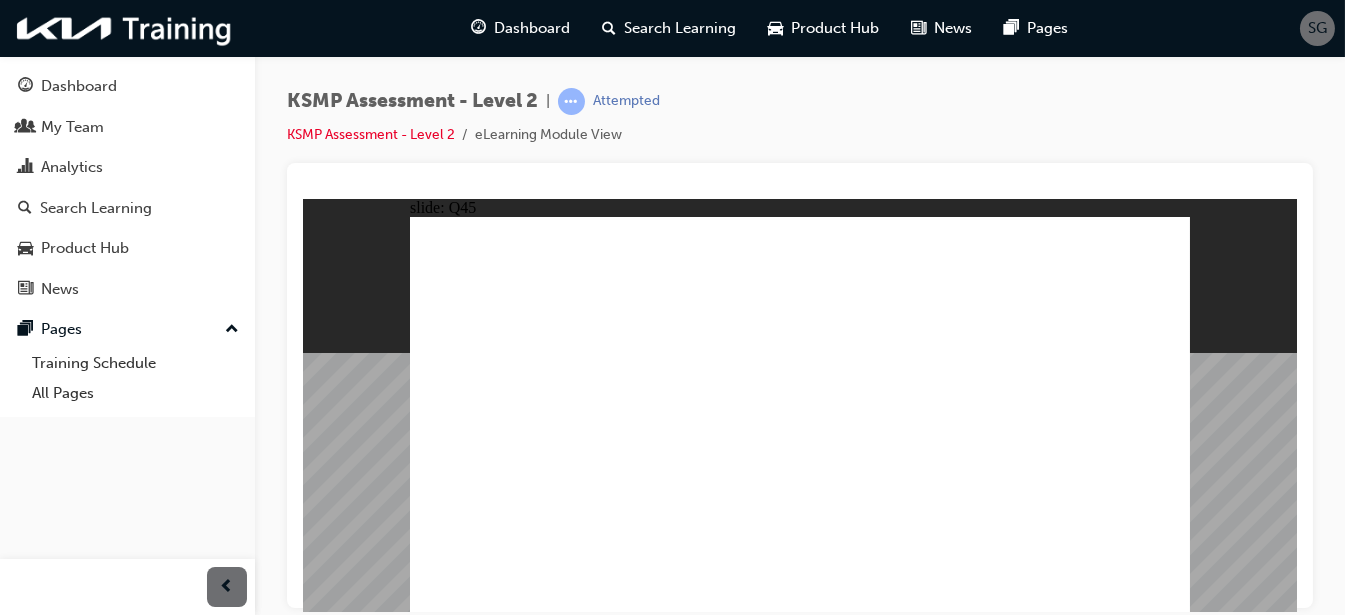 click 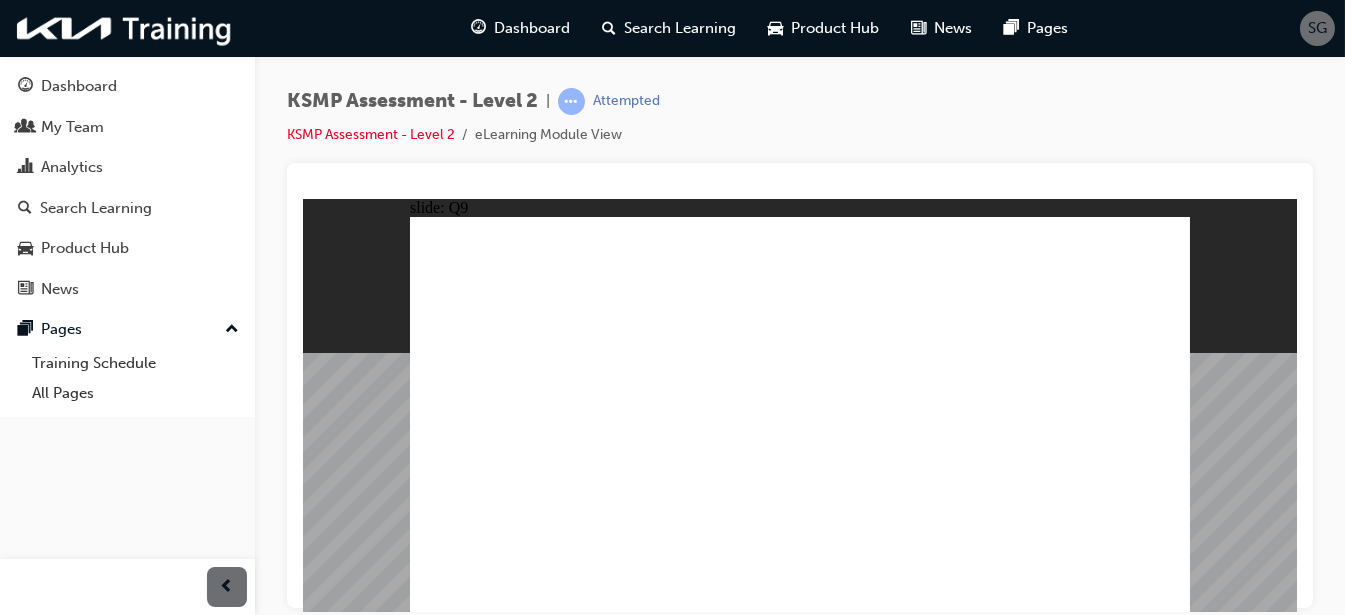 click 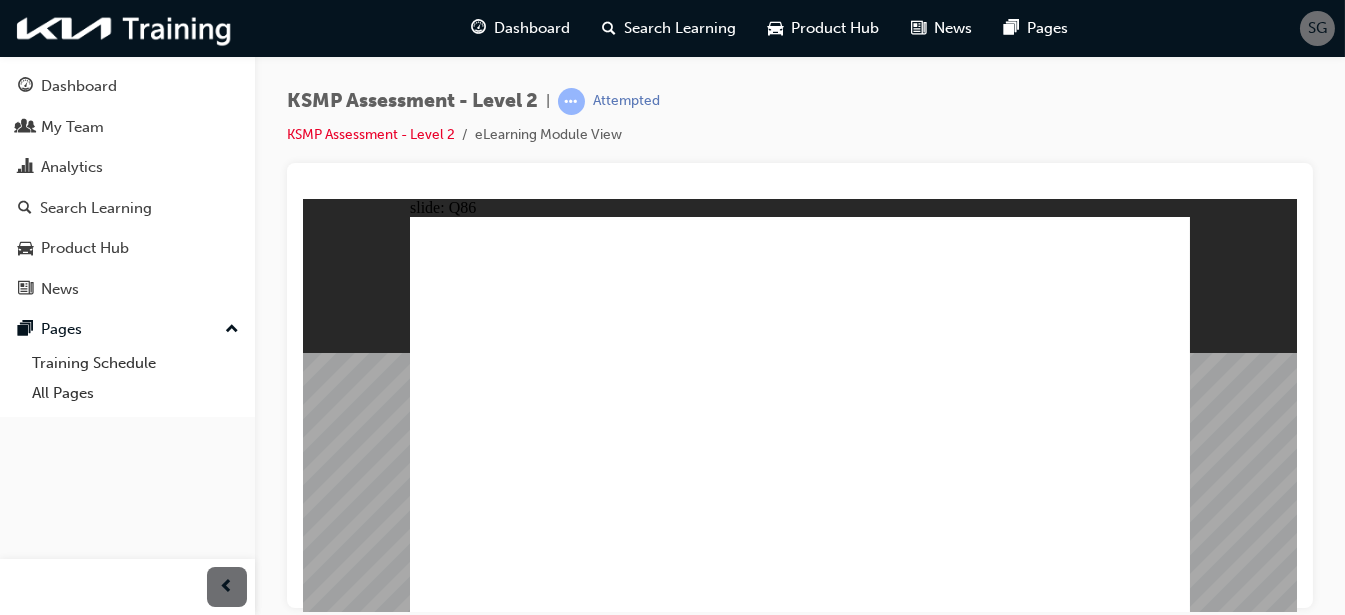 click 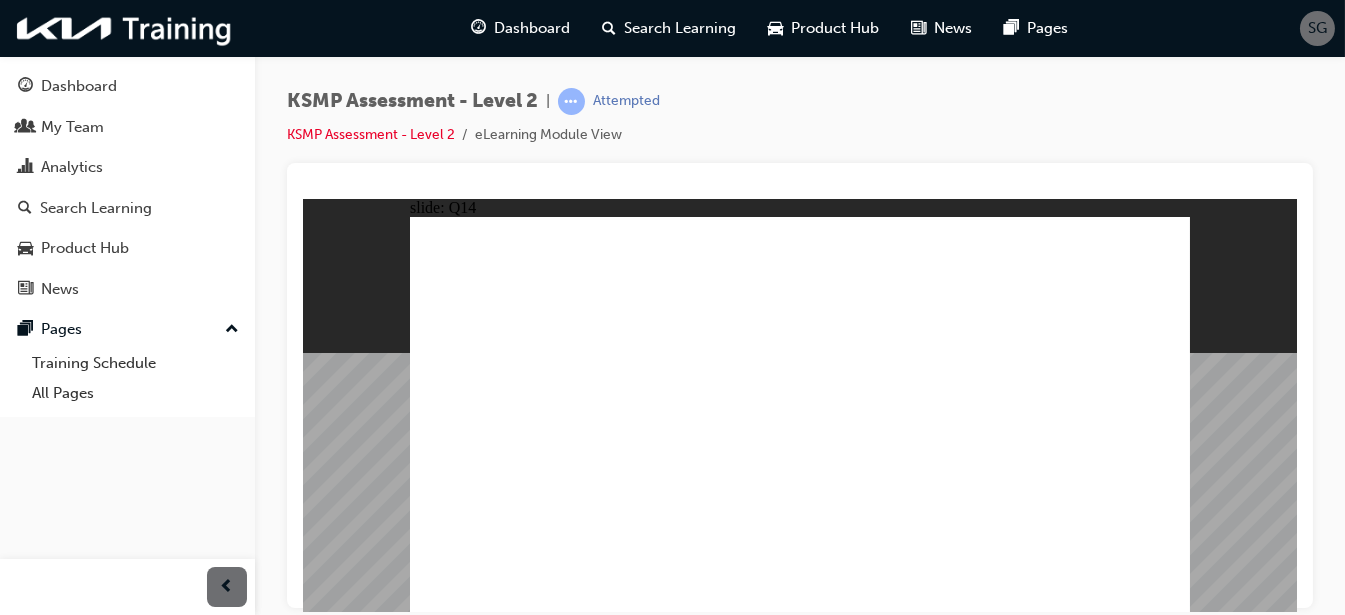 click 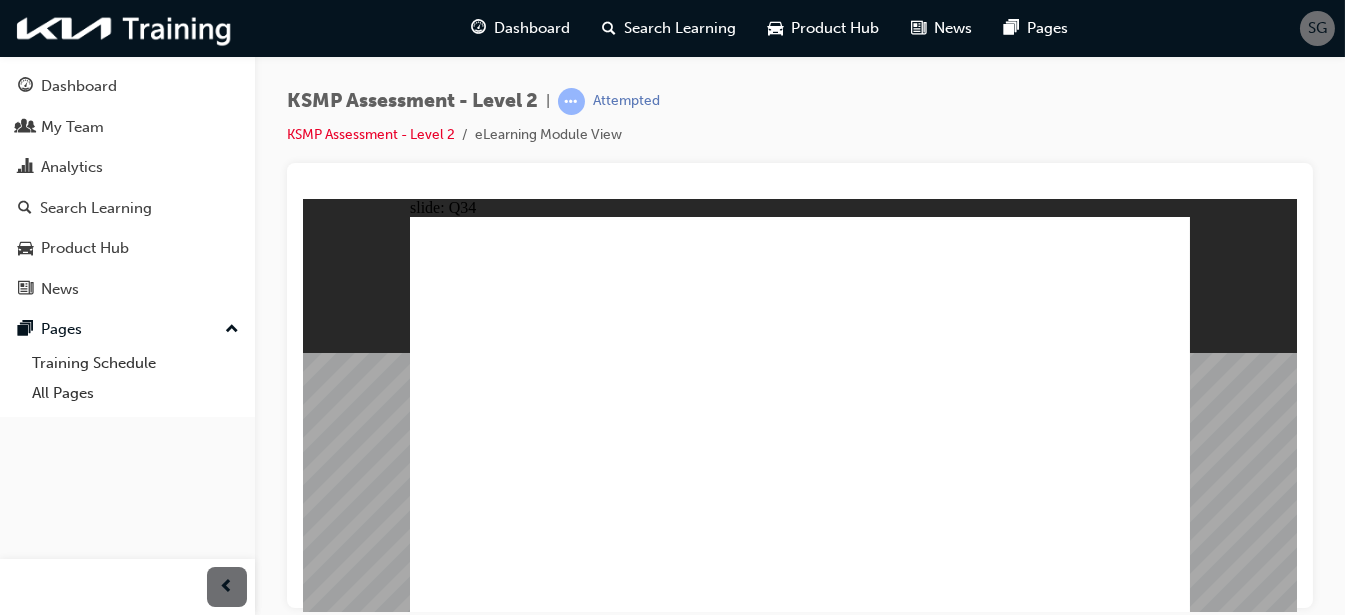 click 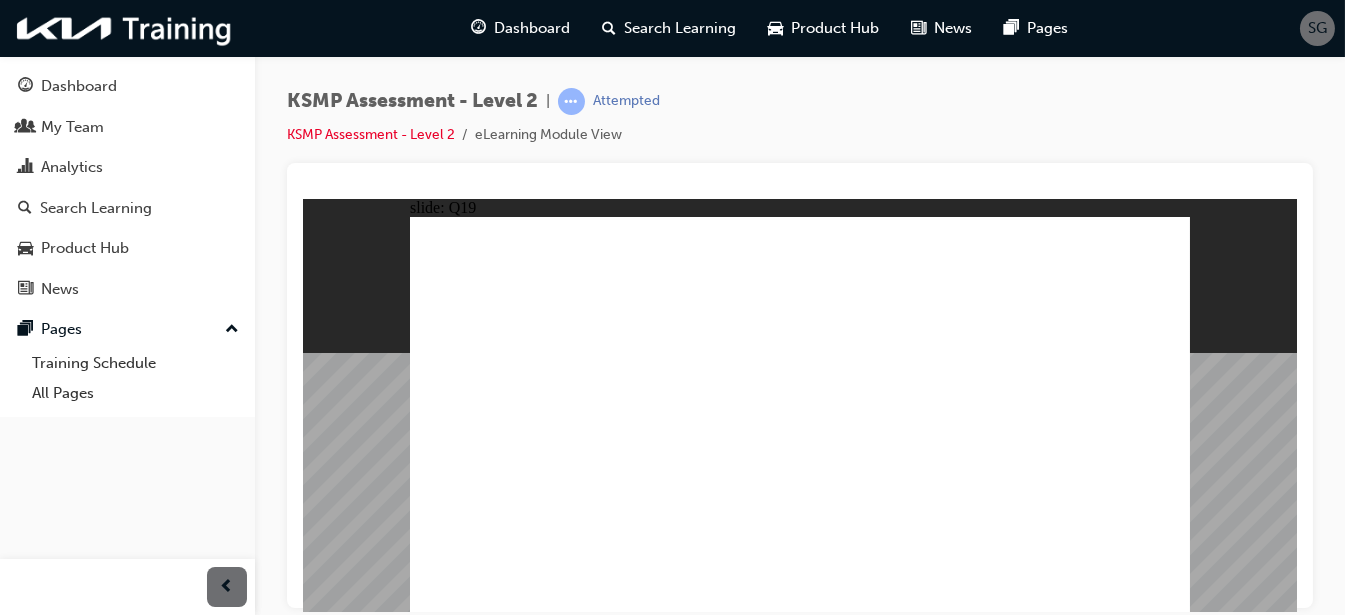 click 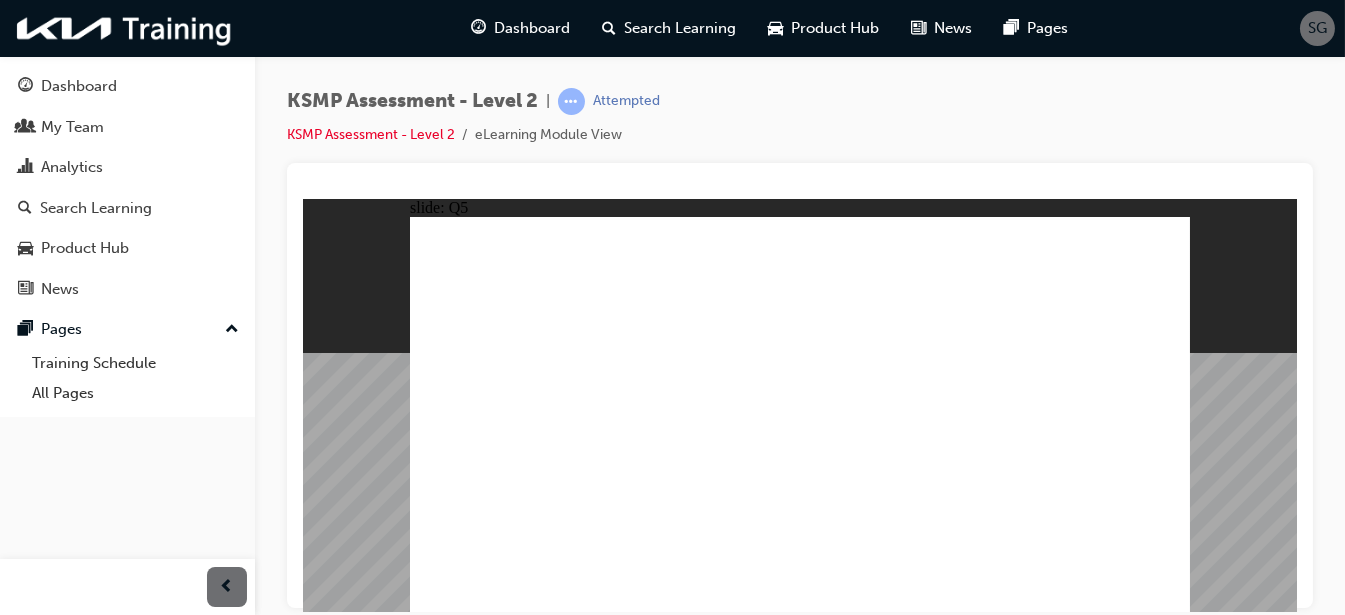 click 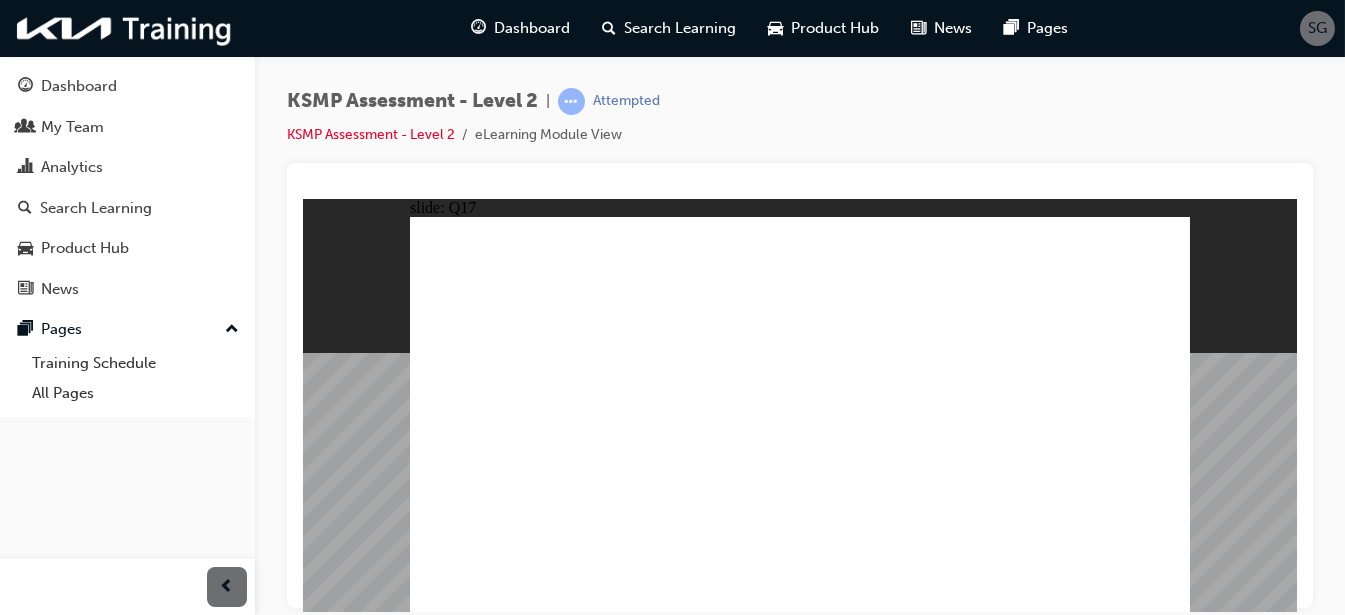 click 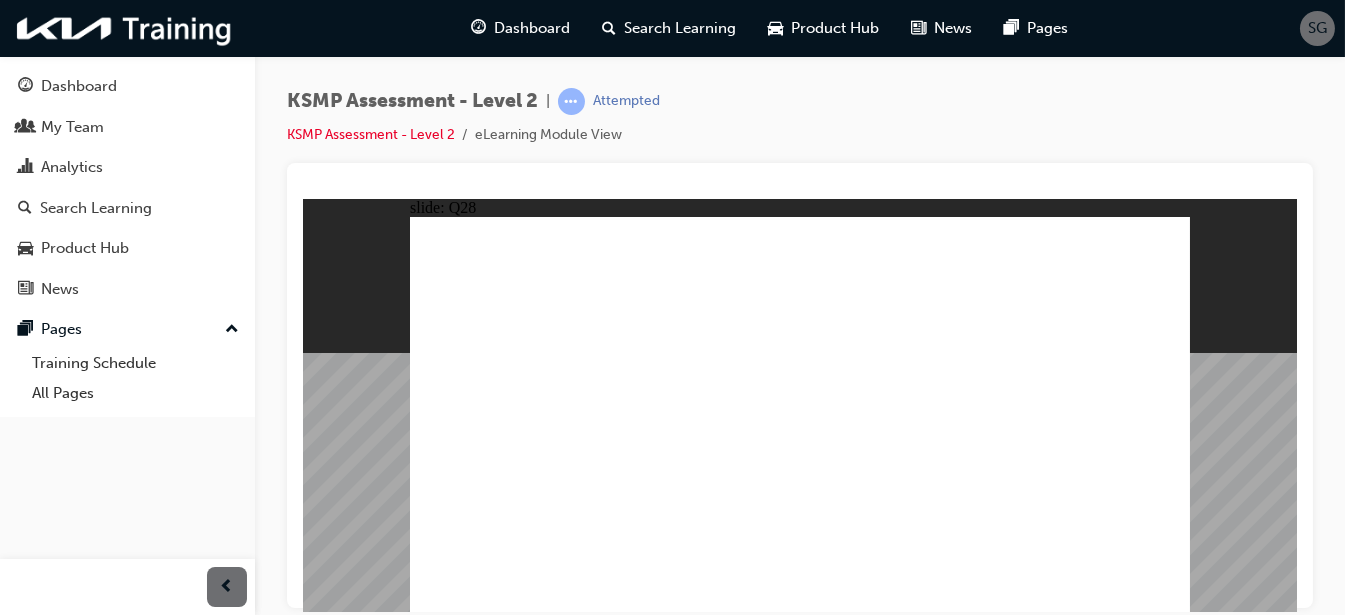 click 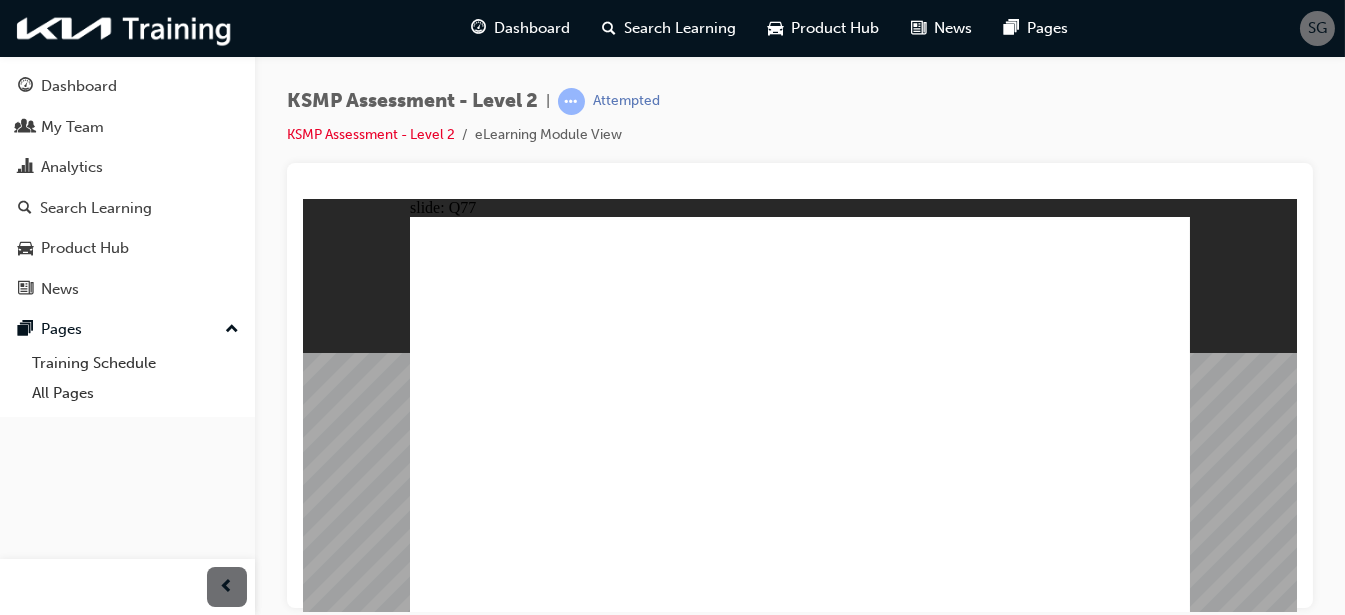 click 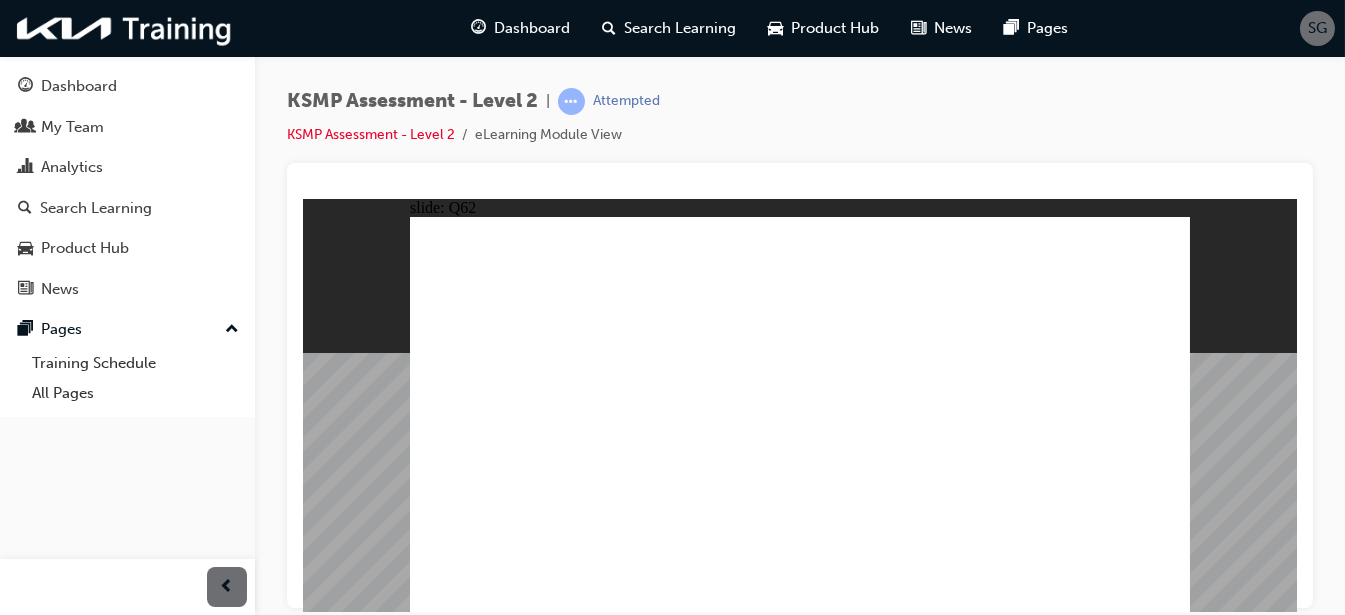 click 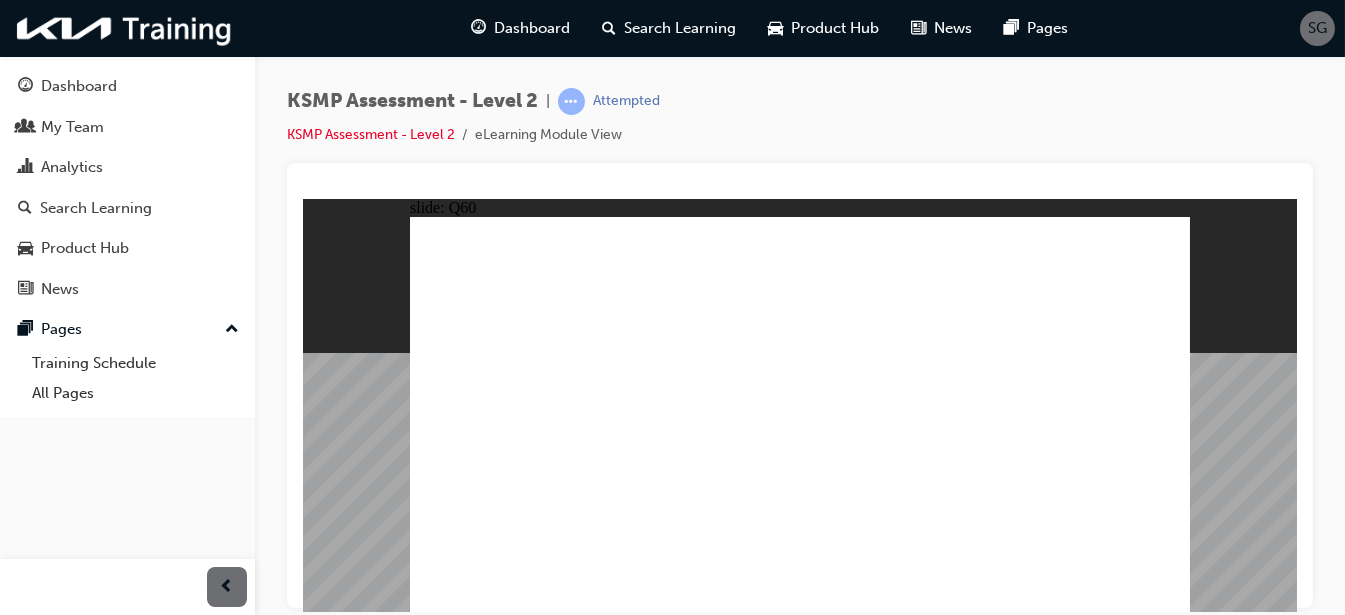 click 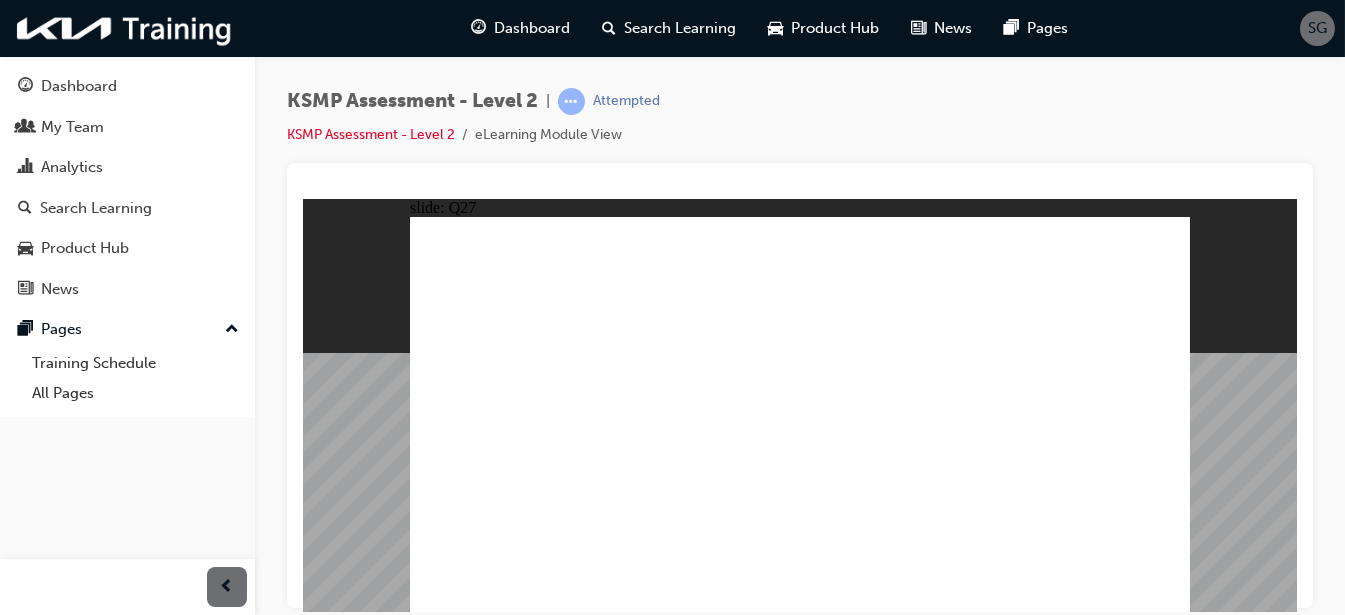 click 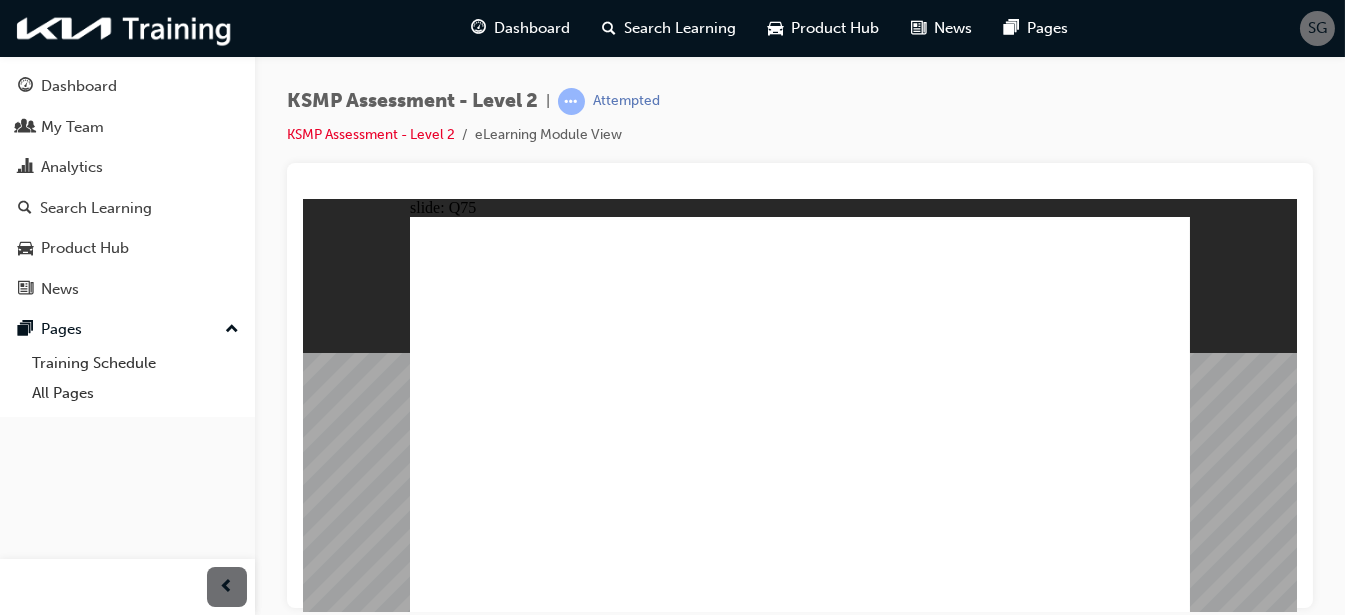 click 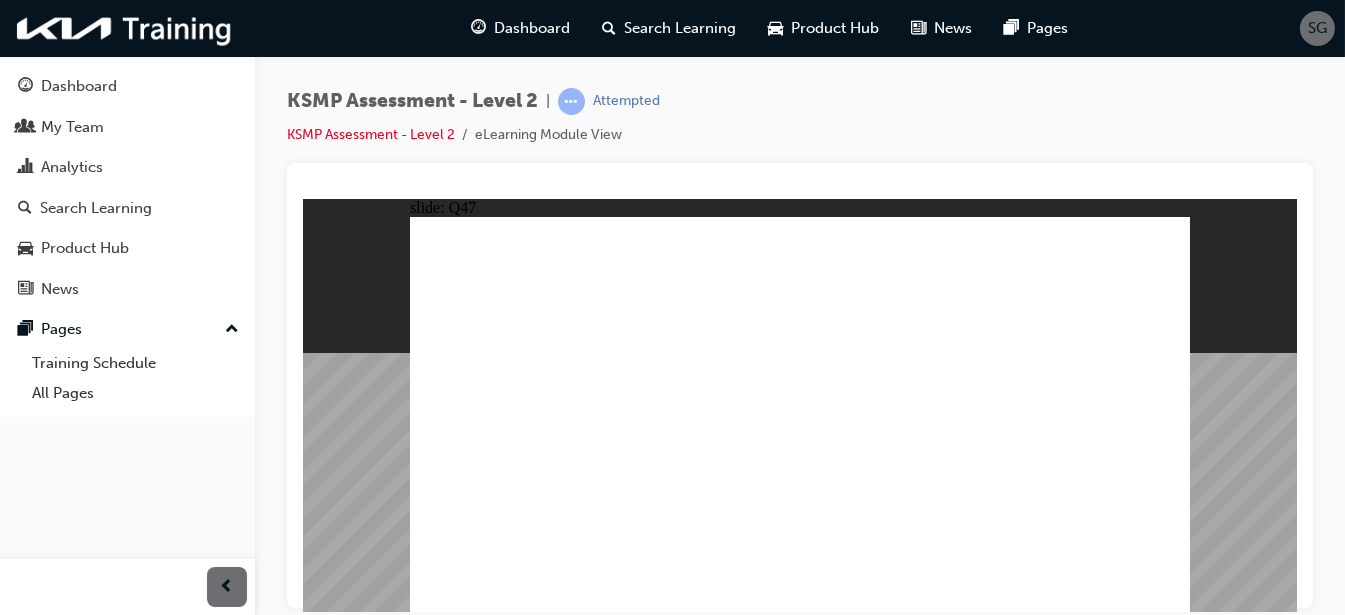 click 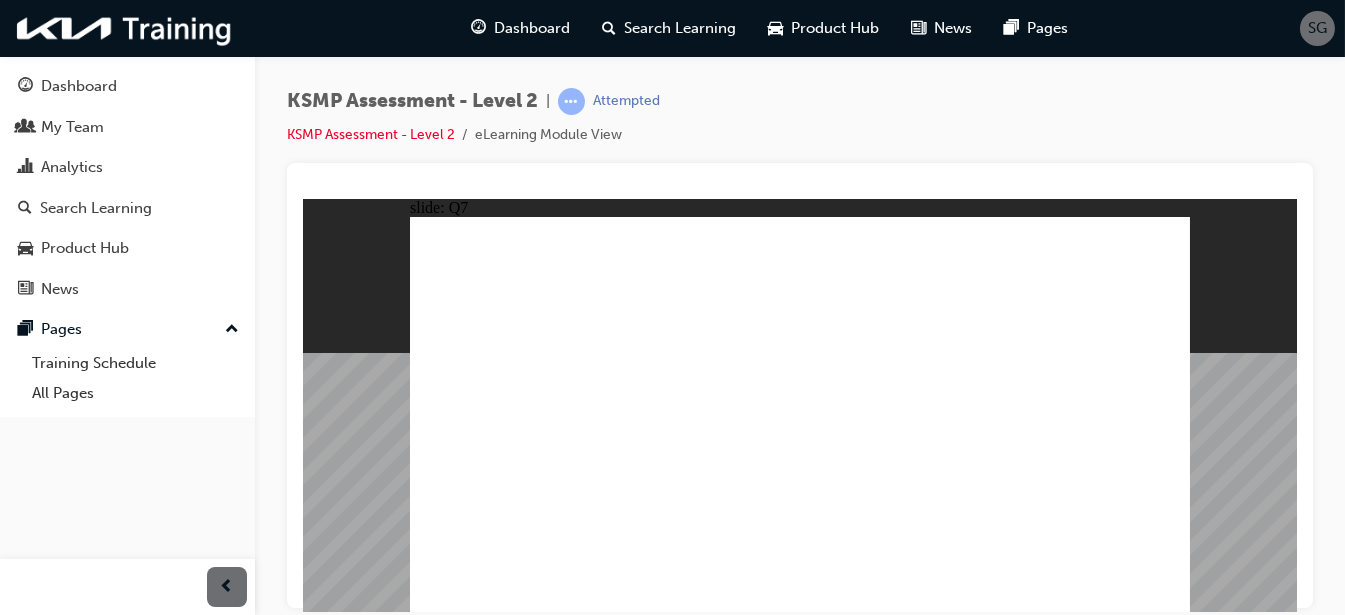 click 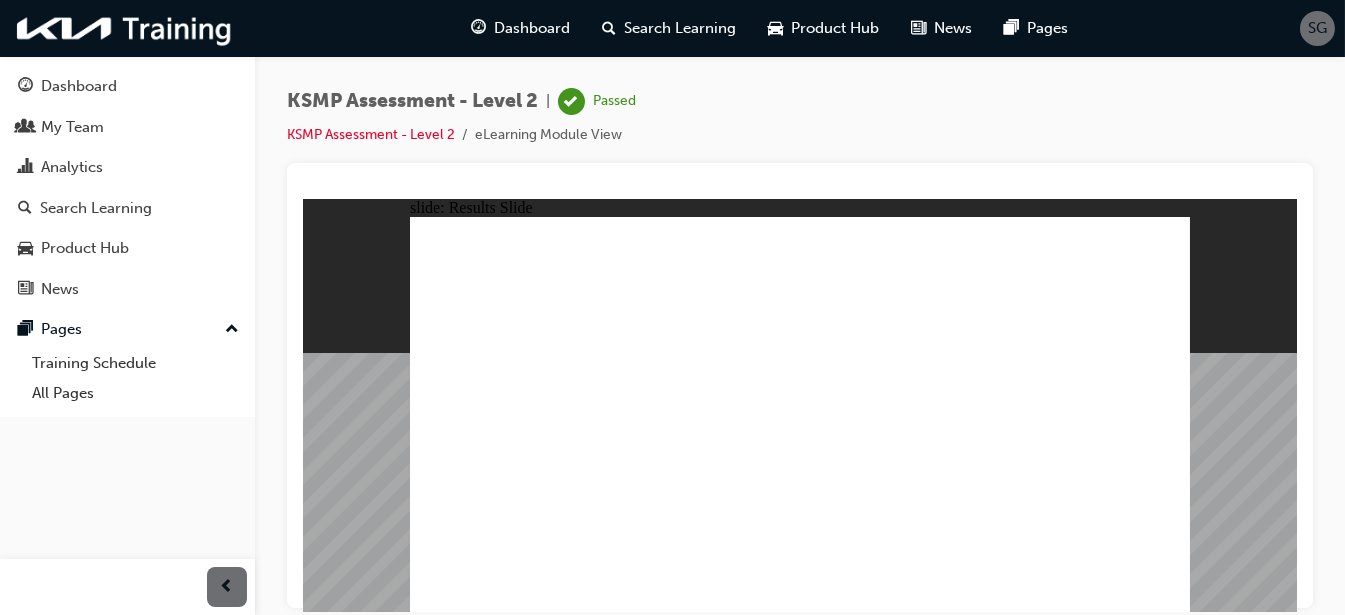 click 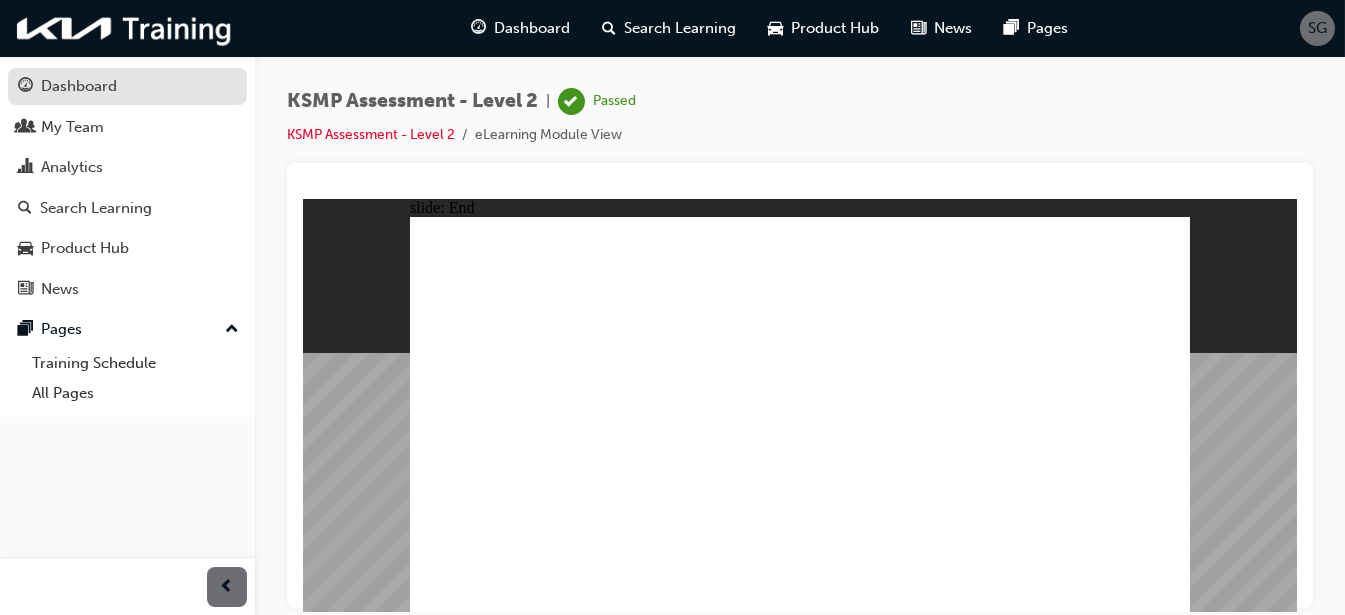 click on "Dashboard" at bounding box center (79, 86) 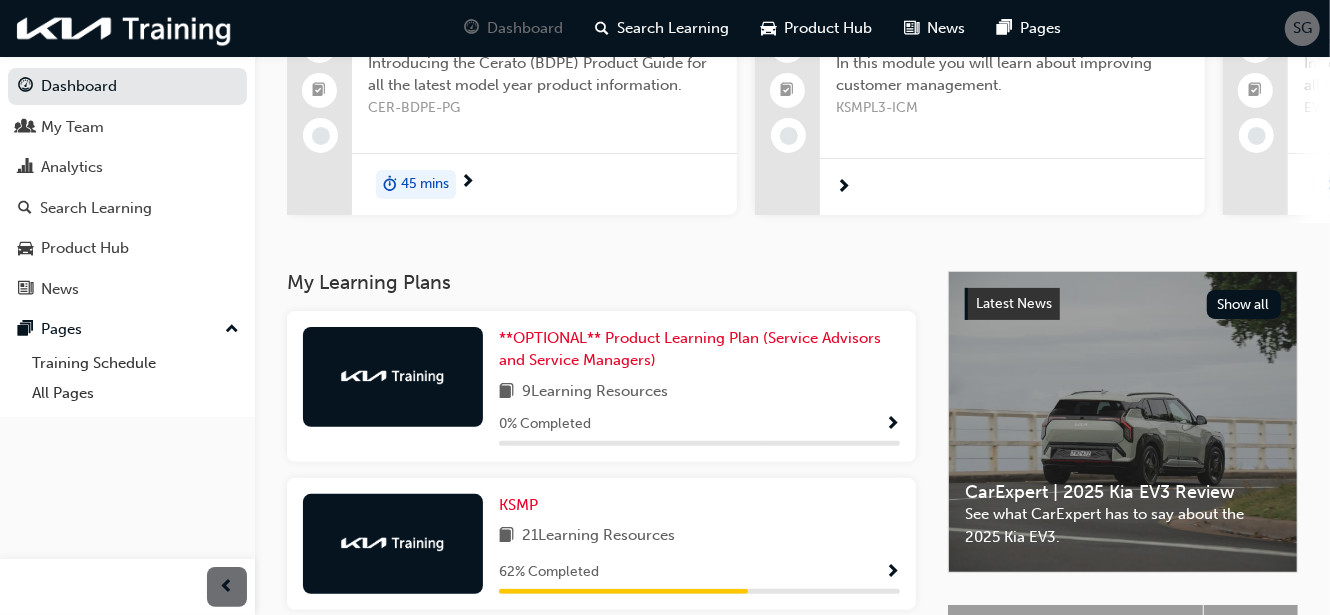 scroll, scrollTop: 300, scrollLeft: 0, axis: vertical 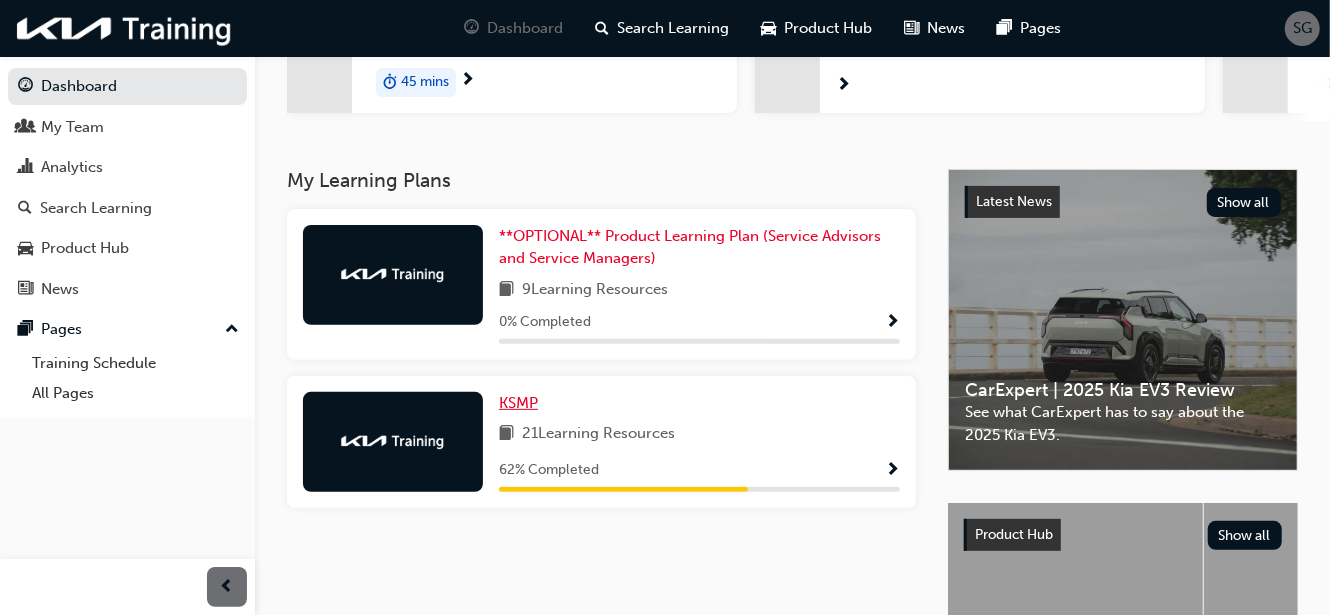 click on "KSMP" at bounding box center (518, 403) 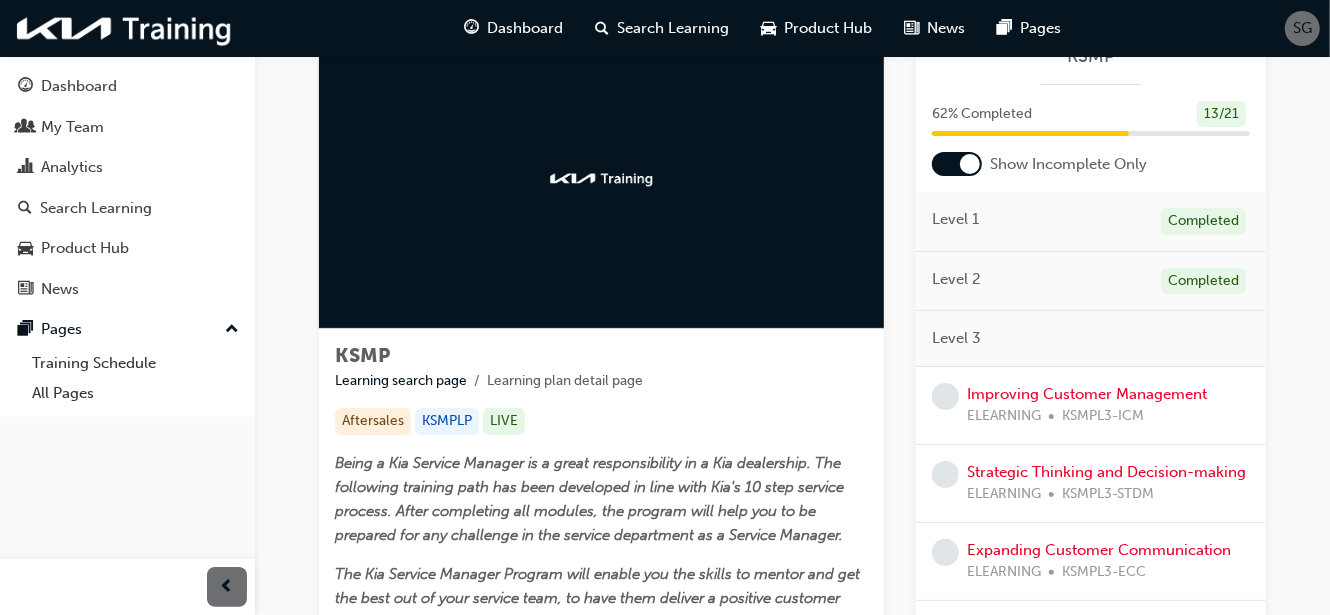 scroll, scrollTop: 0, scrollLeft: 0, axis: both 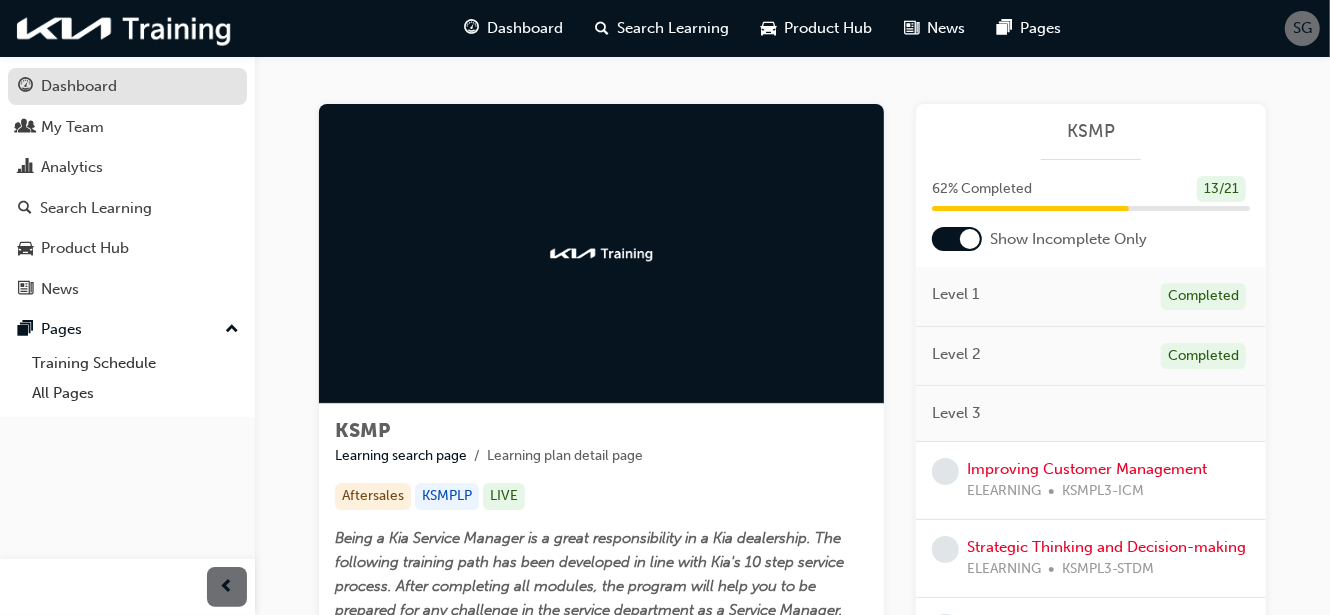 click on "Dashboard" at bounding box center (127, 86) 